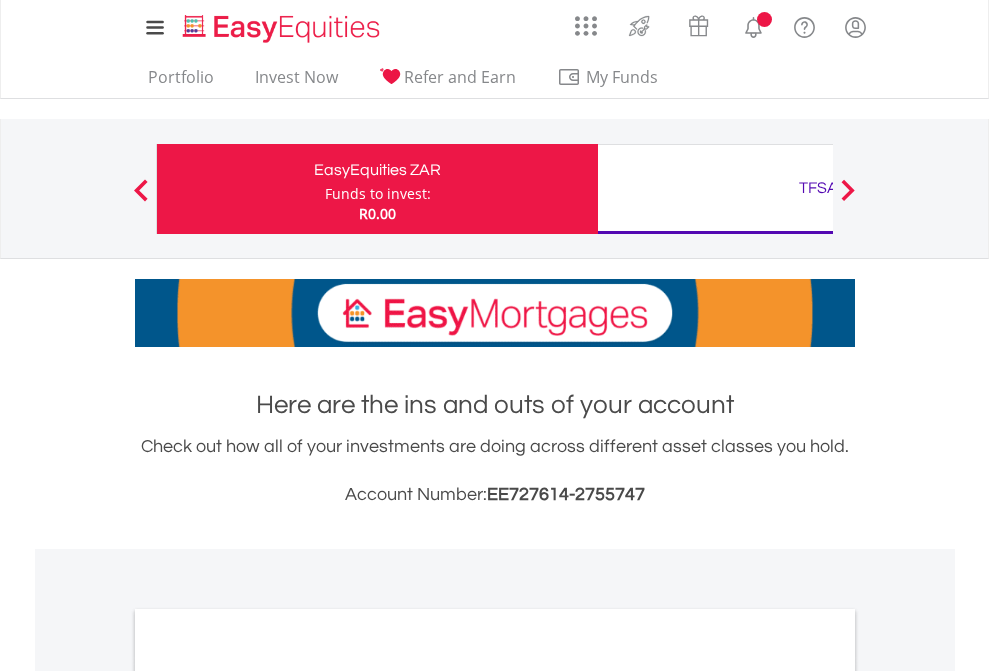 scroll, scrollTop: 0, scrollLeft: 0, axis: both 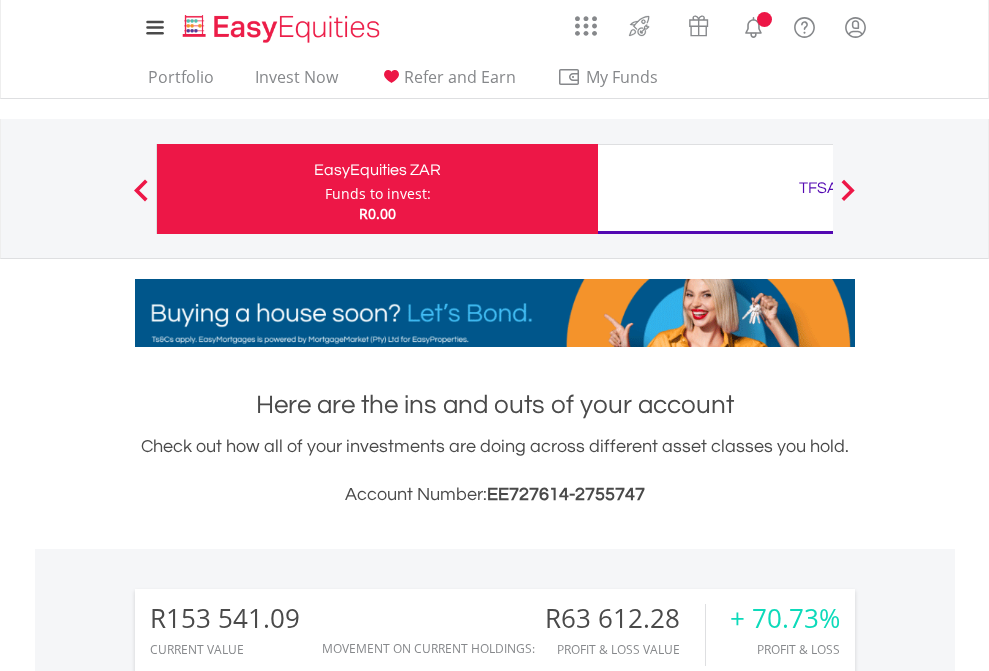 click on "Funds to invest:" at bounding box center [378, 194] 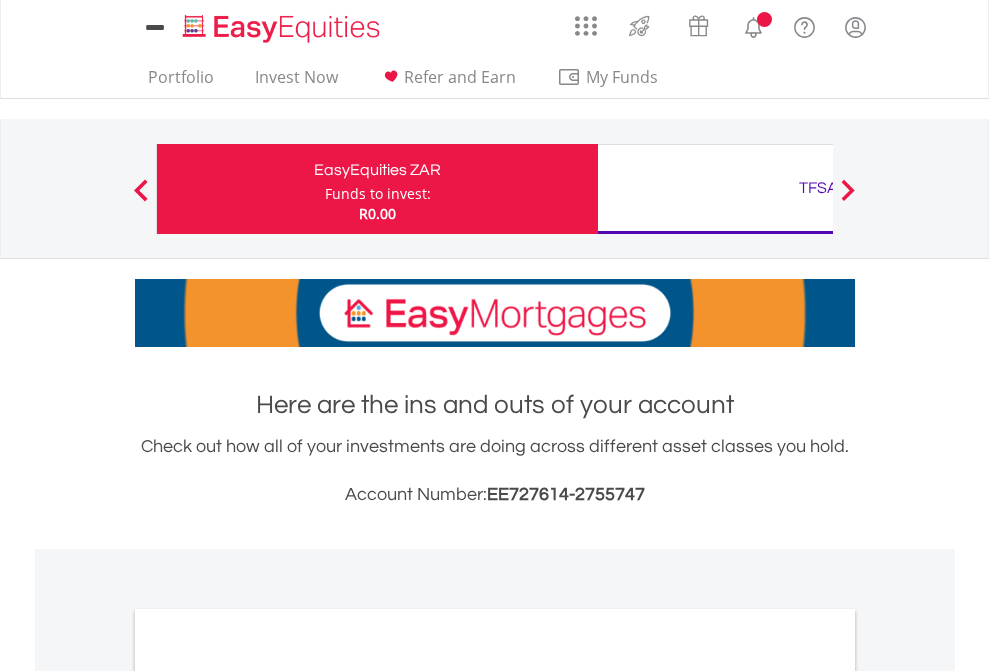 scroll, scrollTop: 0, scrollLeft: 0, axis: both 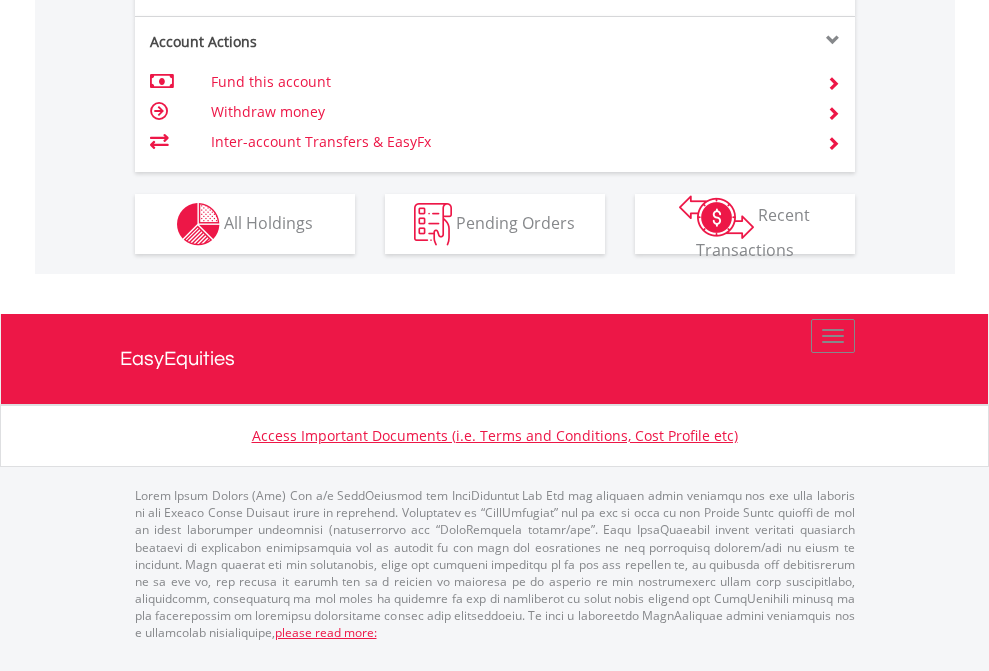 click on "Investment types" at bounding box center [706, -337] 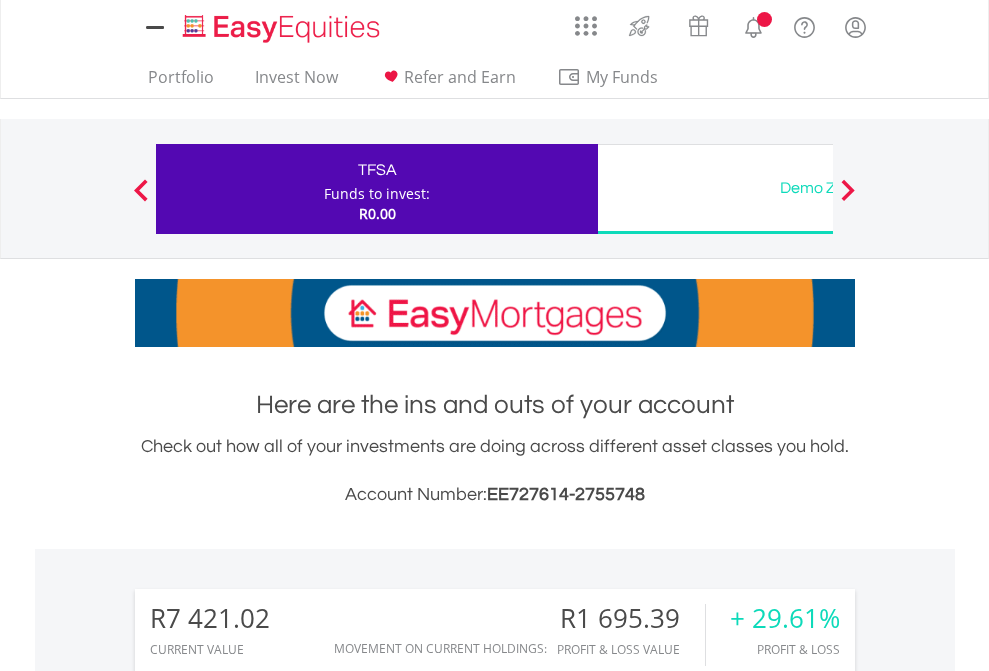 scroll, scrollTop: 0, scrollLeft: 0, axis: both 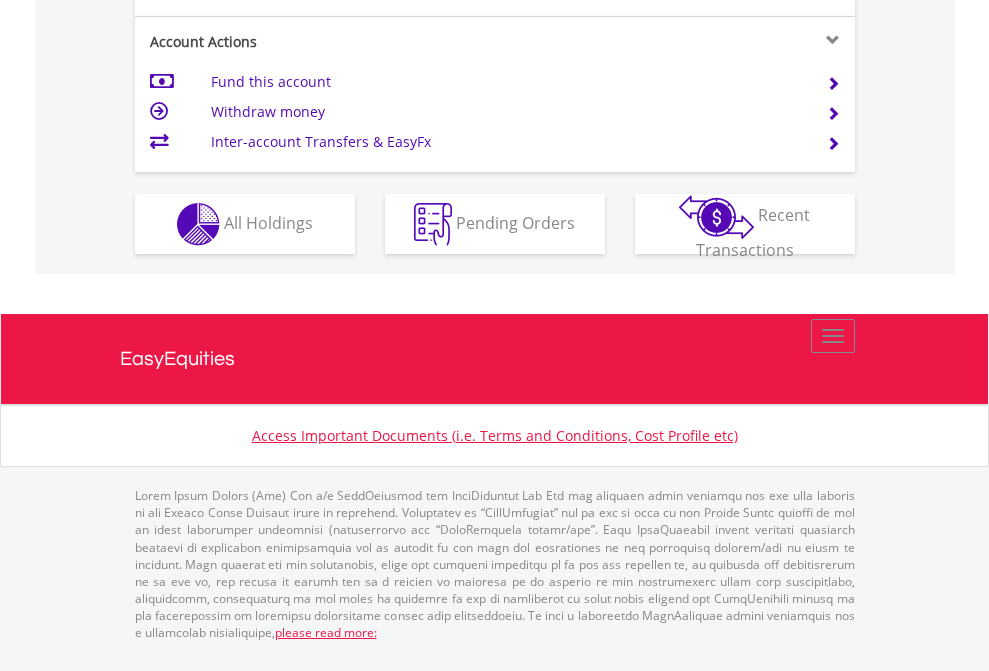 click on "Investment types" at bounding box center (706, -337) 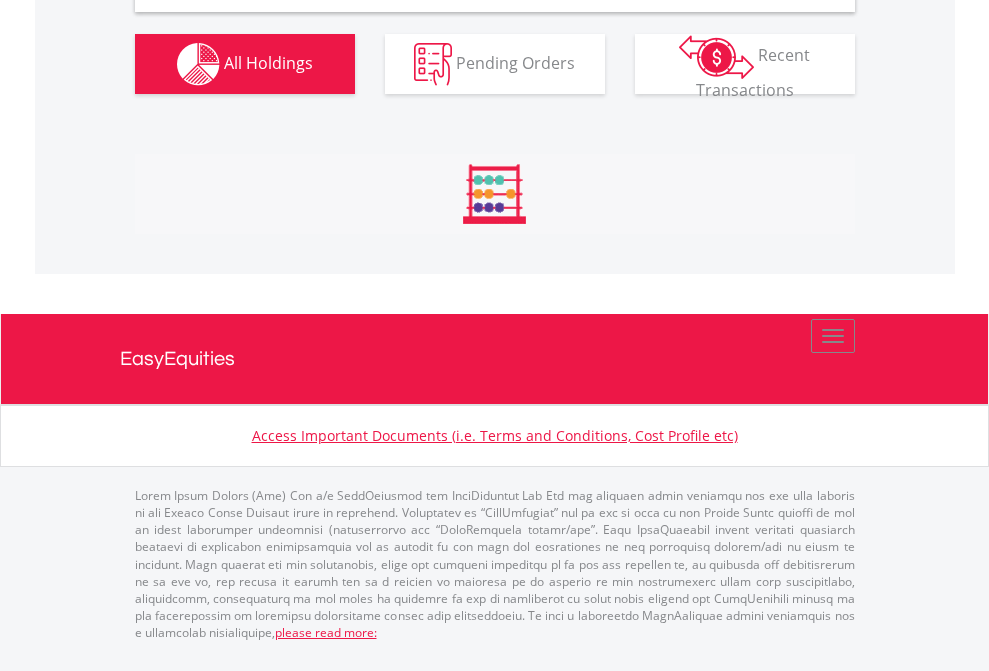 scroll, scrollTop: 1933, scrollLeft: 0, axis: vertical 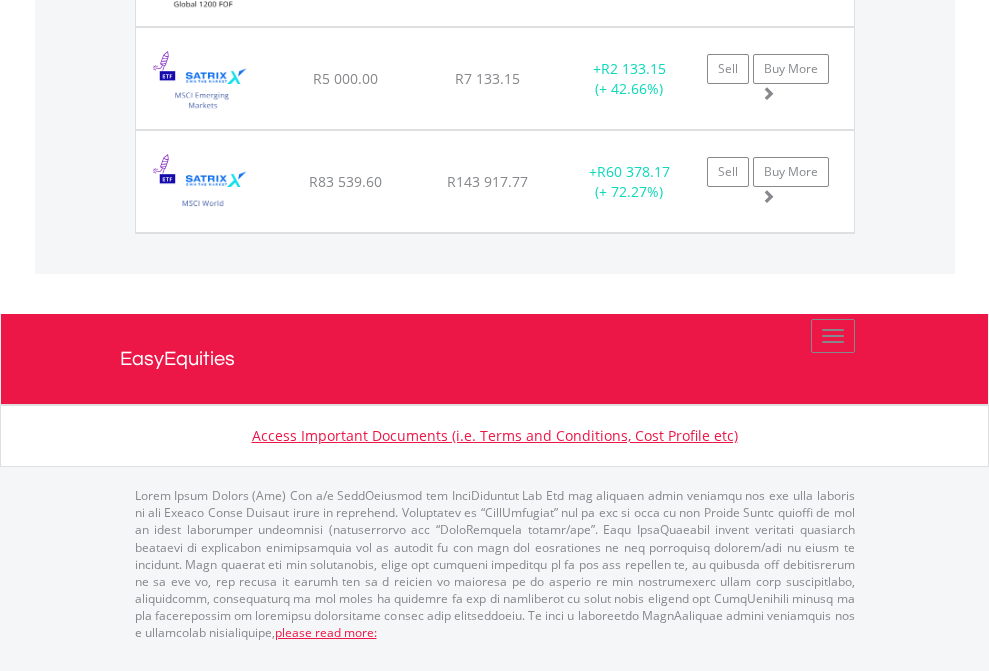 click on "TFSA" at bounding box center (818, -1174) 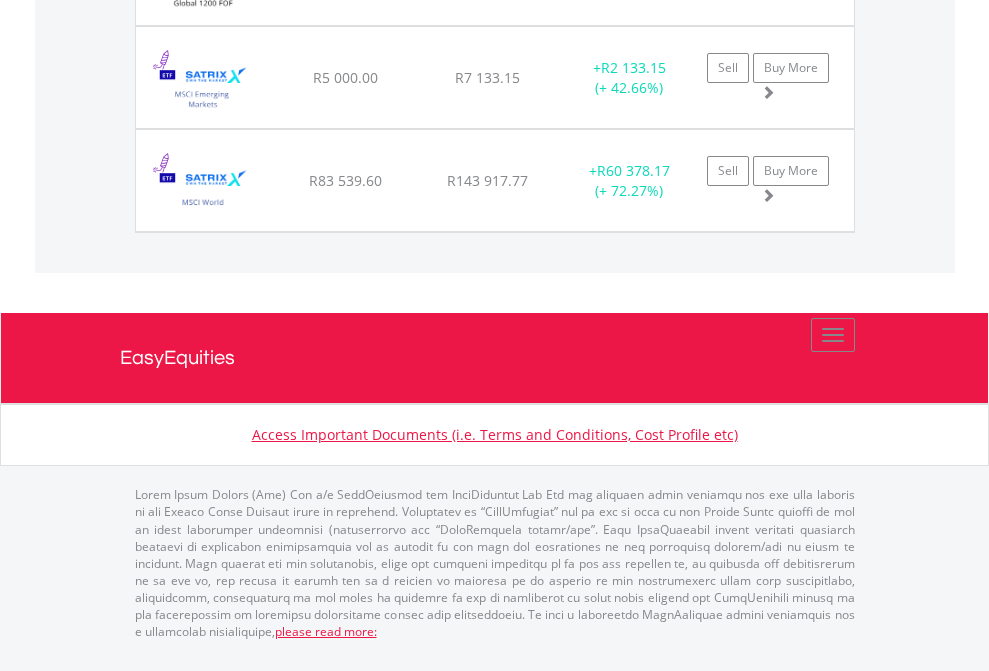 scroll, scrollTop: 144, scrollLeft: 0, axis: vertical 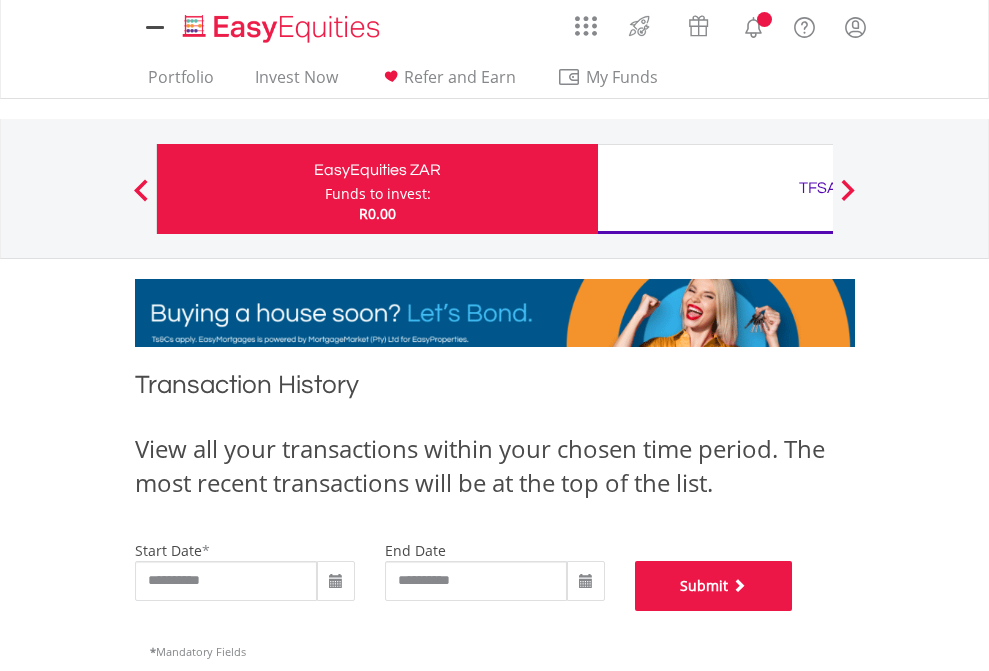 click on "Submit" at bounding box center [714, 586] 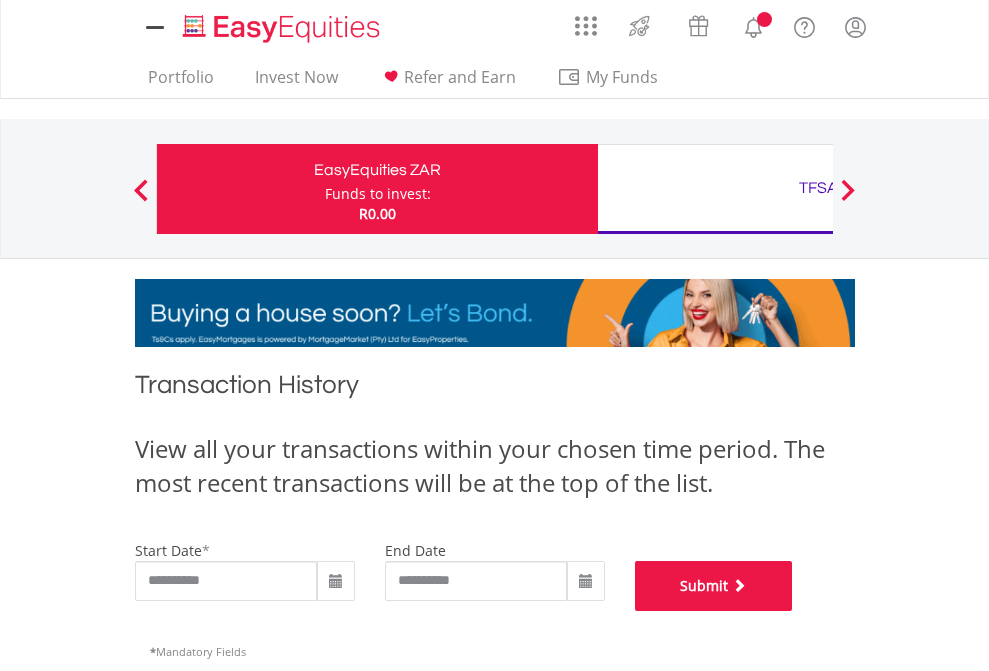 scroll, scrollTop: 811, scrollLeft: 0, axis: vertical 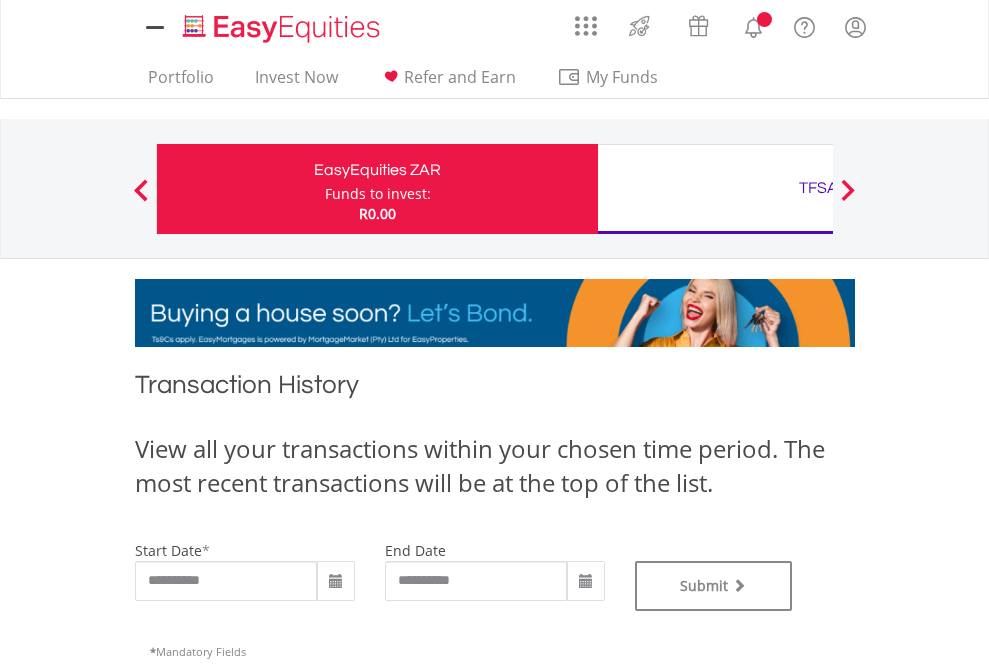 click on "TFSA" at bounding box center [818, 188] 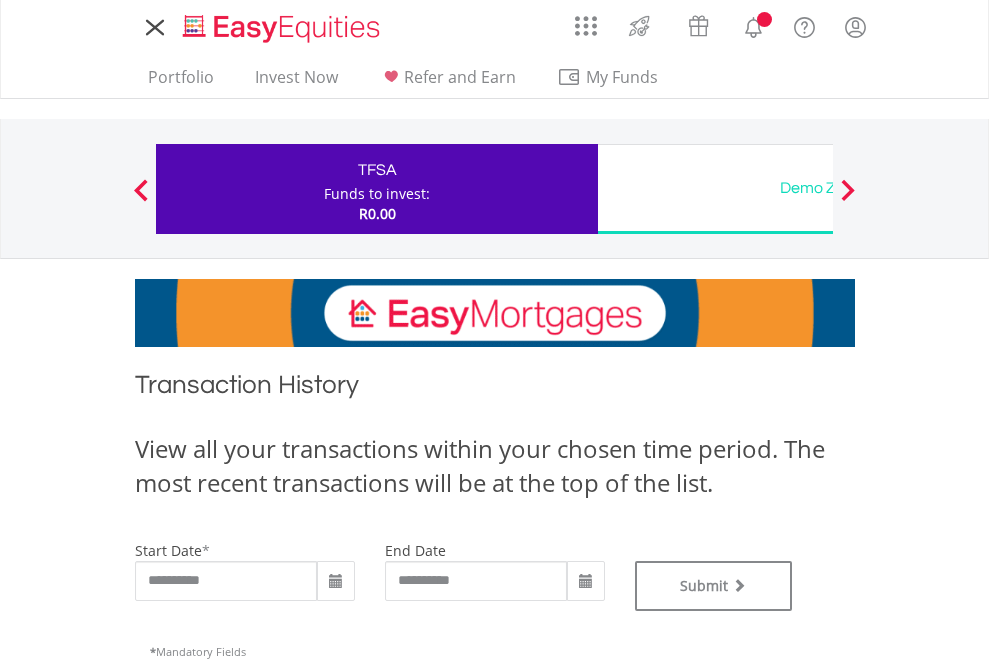 scroll, scrollTop: 0, scrollLeft: 0, axis: both 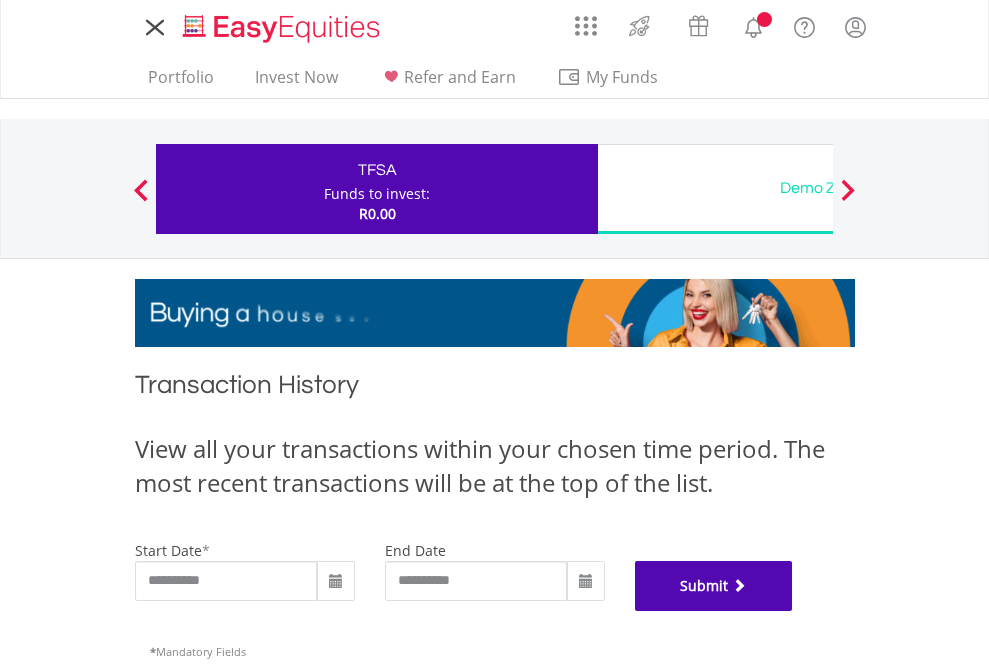 click on "Submit" at bounding box center (714, 586) 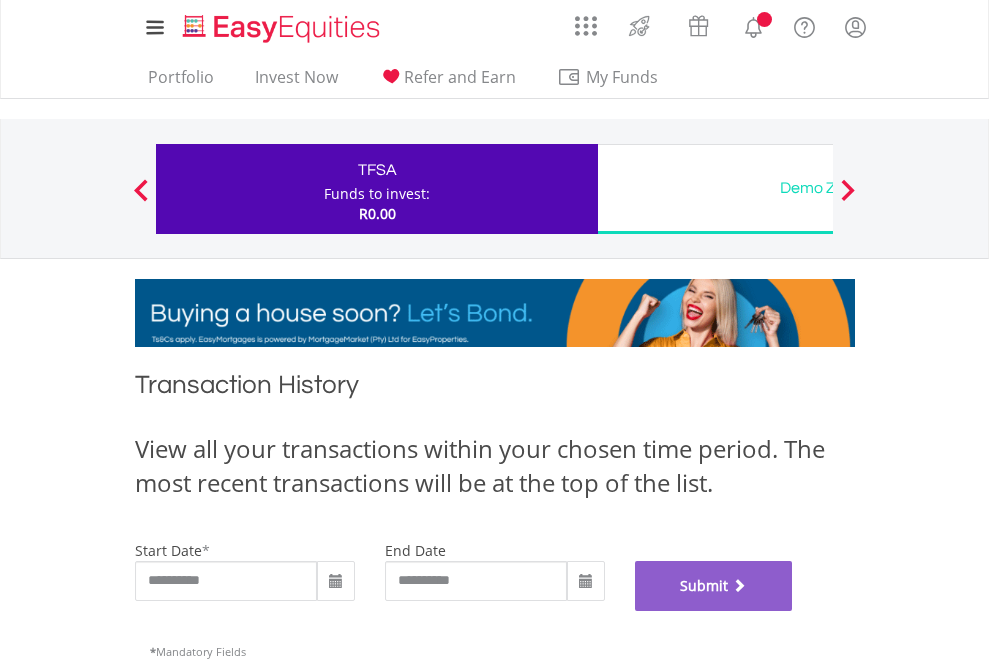 scroll, scrollTop: 811, scrollLeft: 0, axis: vertical 